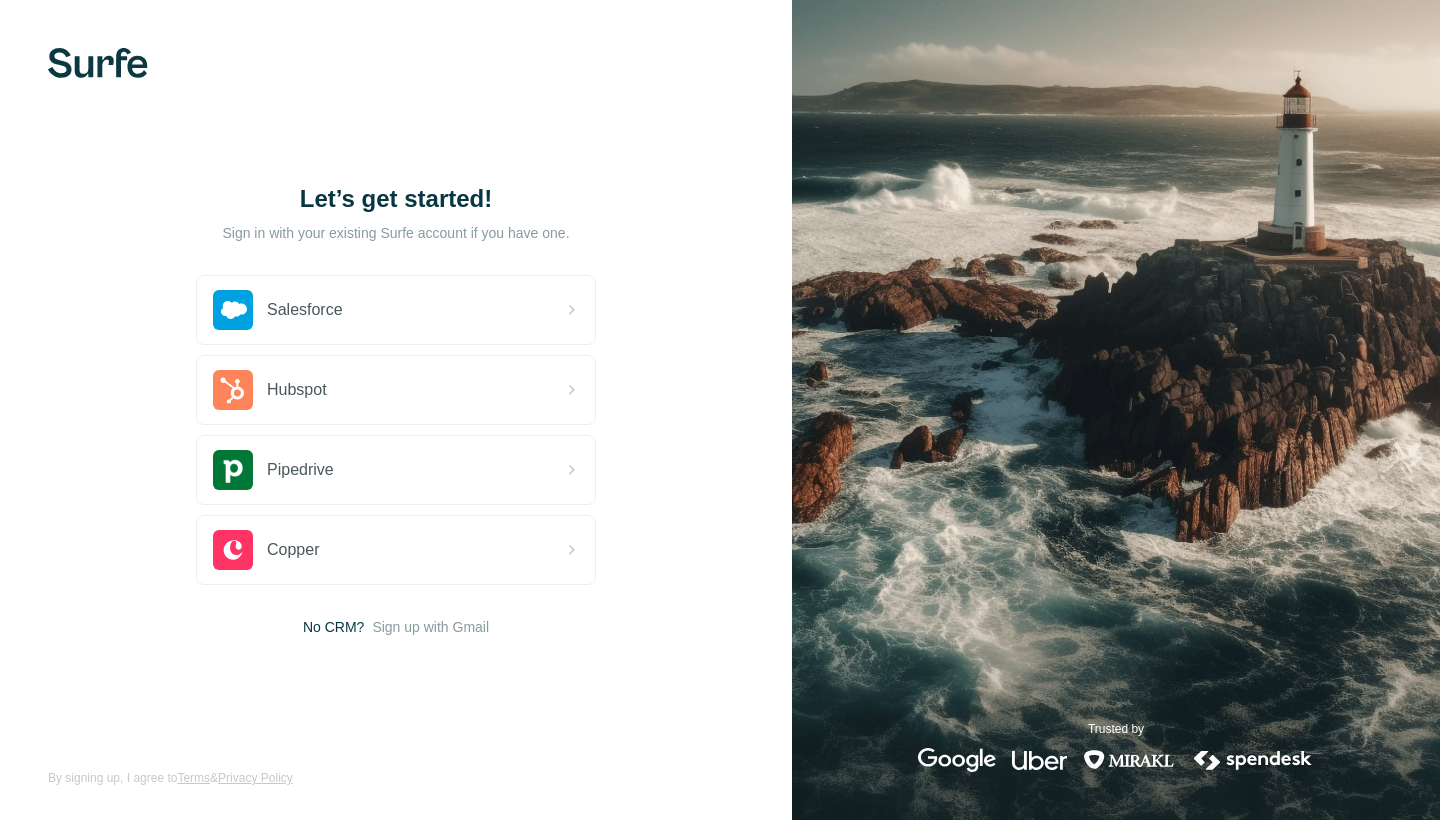 scroll, scrollTop: 0, scrollLeft: 0, axis: both 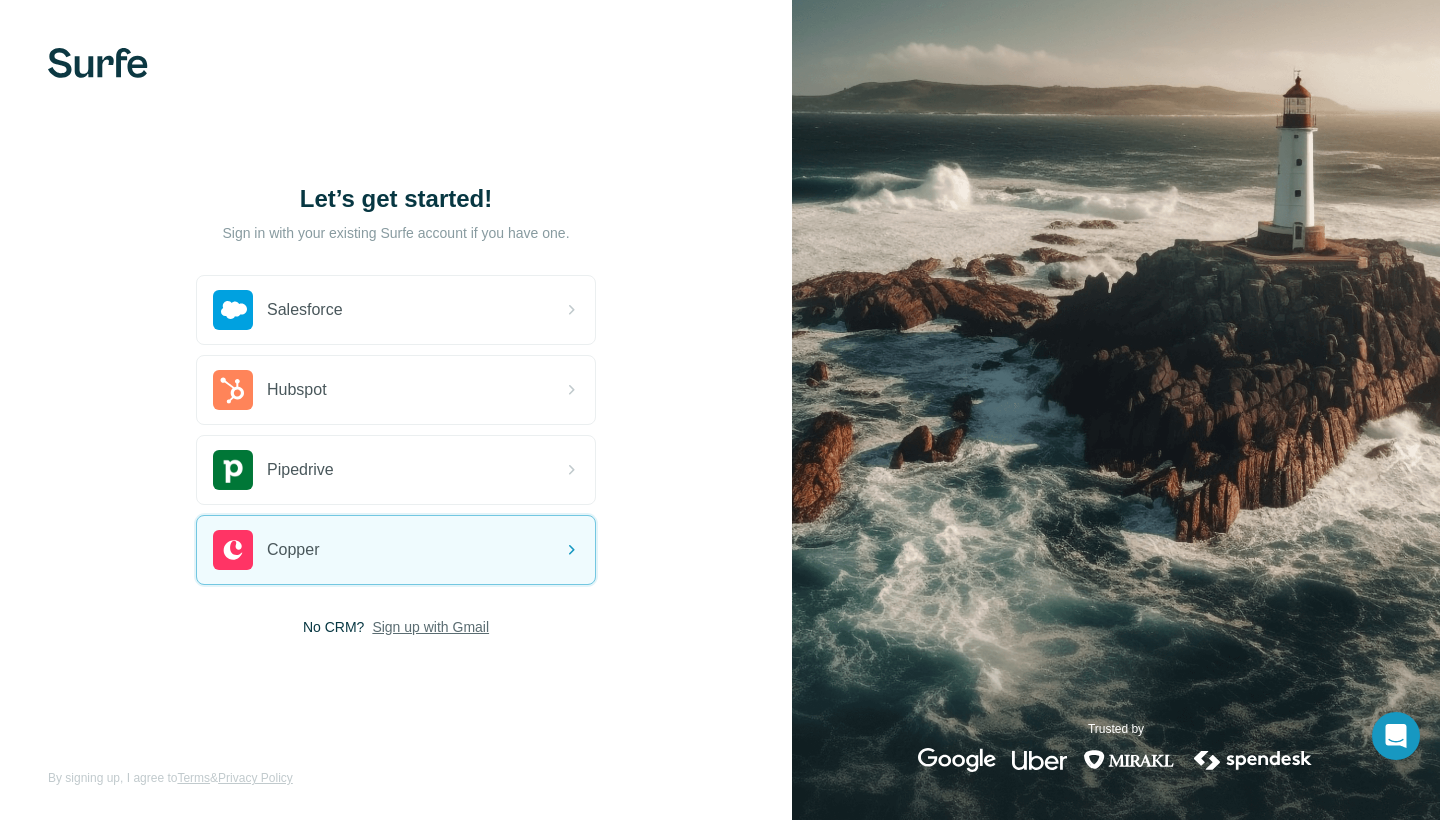 click on "Sign up with Gmail" at bounding box center [430, 627] 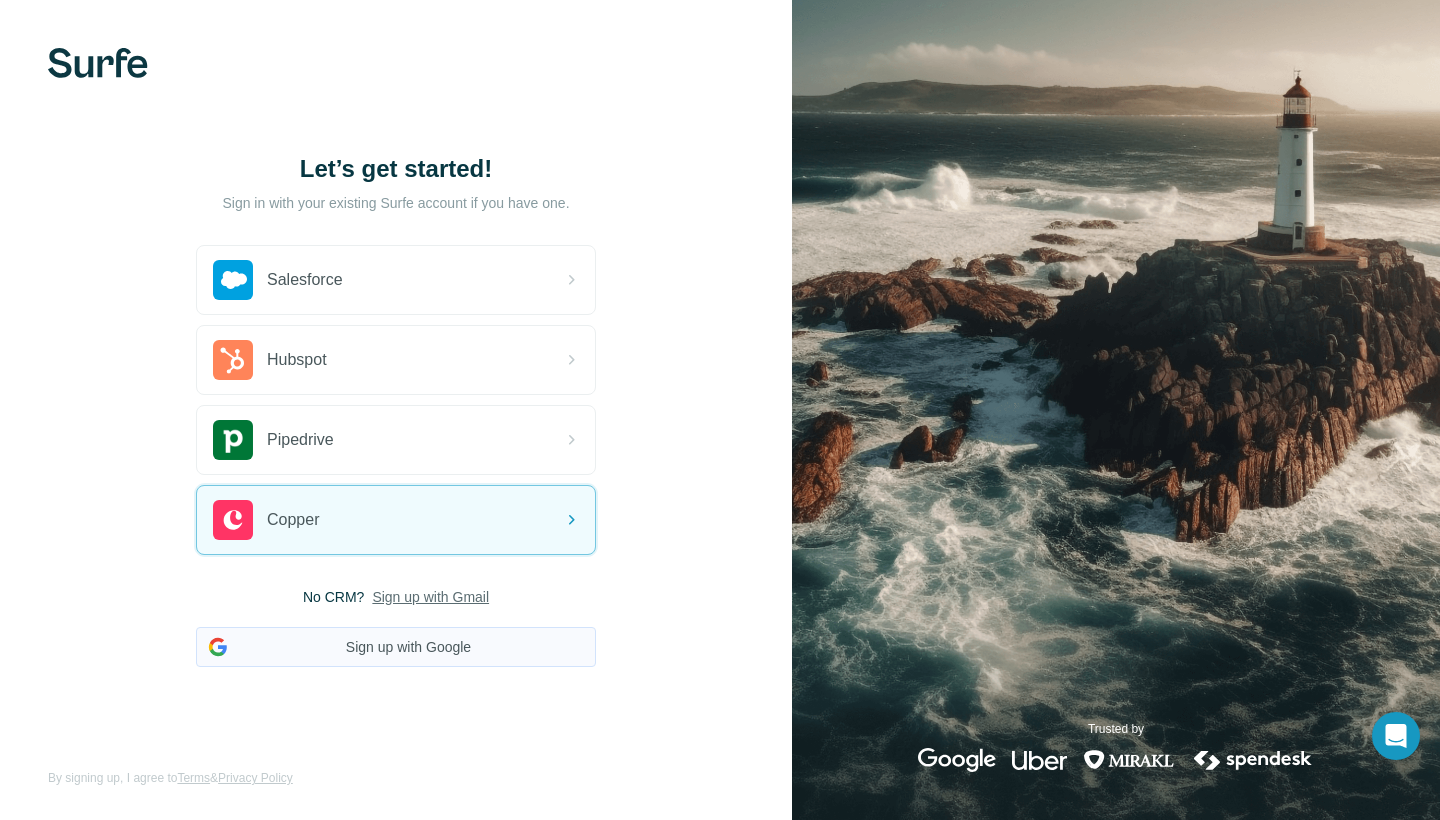click on "Sign up with Google" at bounding box center (396, 647) 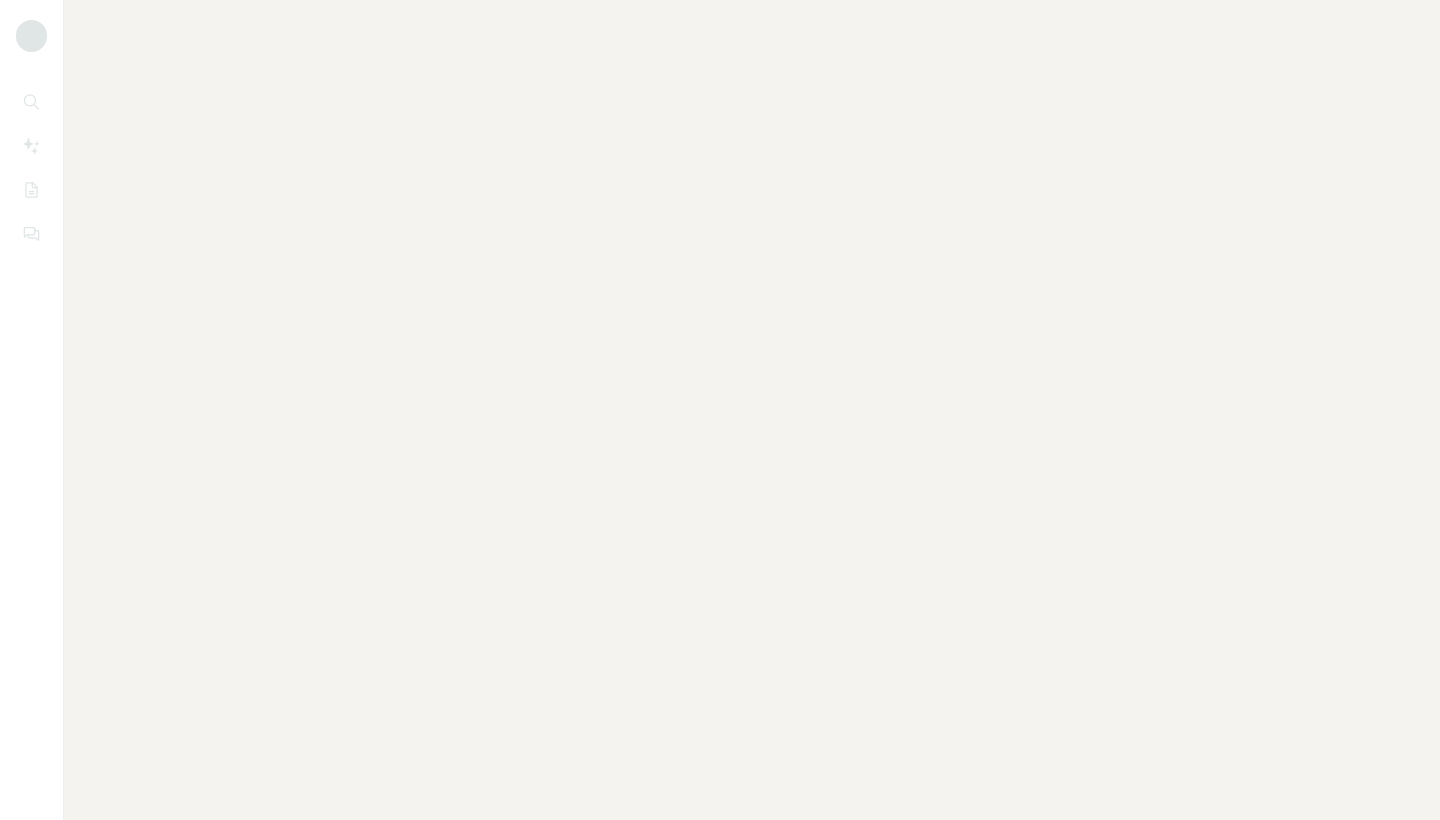 scroll, scrollTop: 0, scrollLeft: 0, axis: both 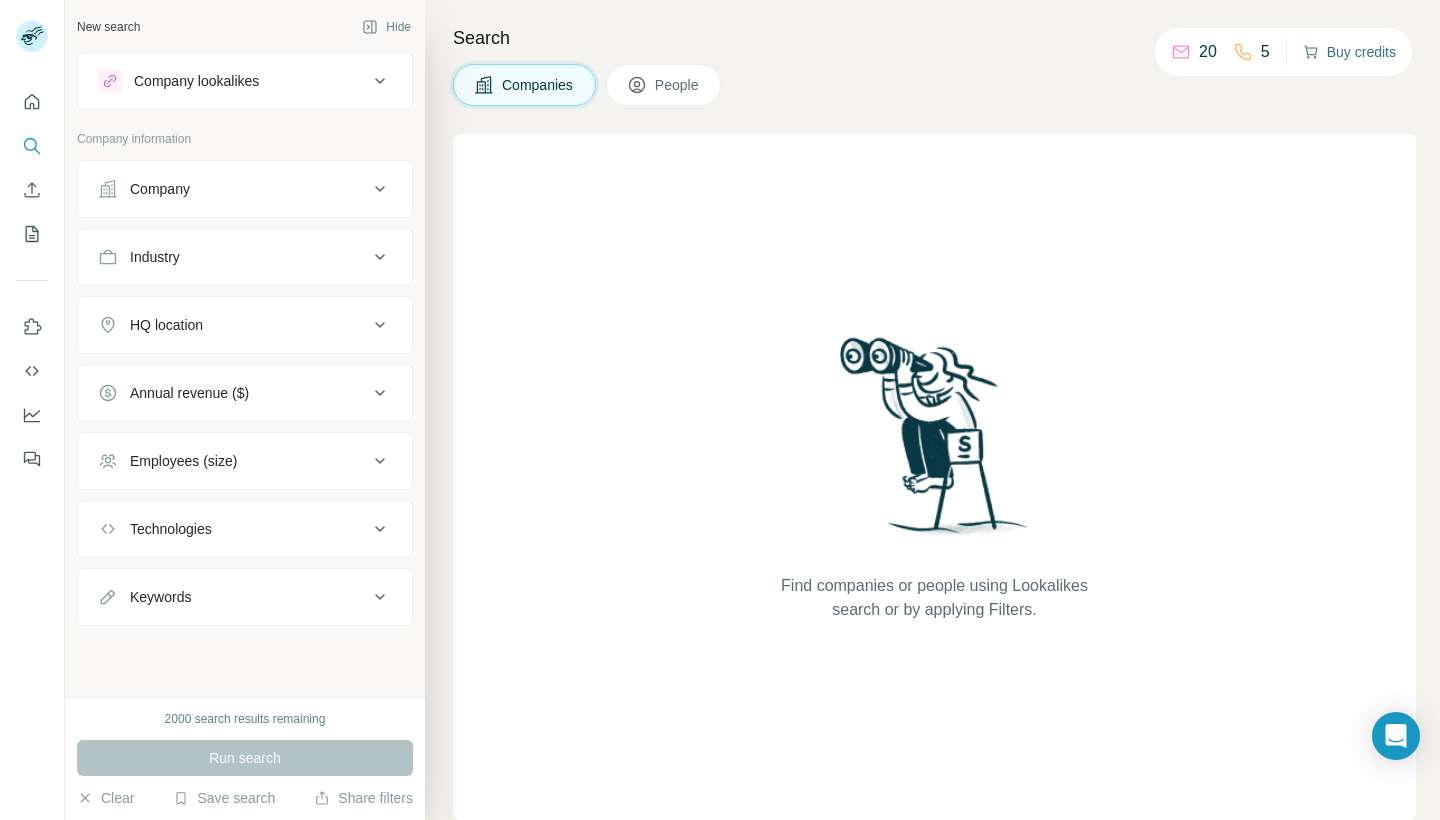 click on "Buy credits" at bounding box center [1349, 52] 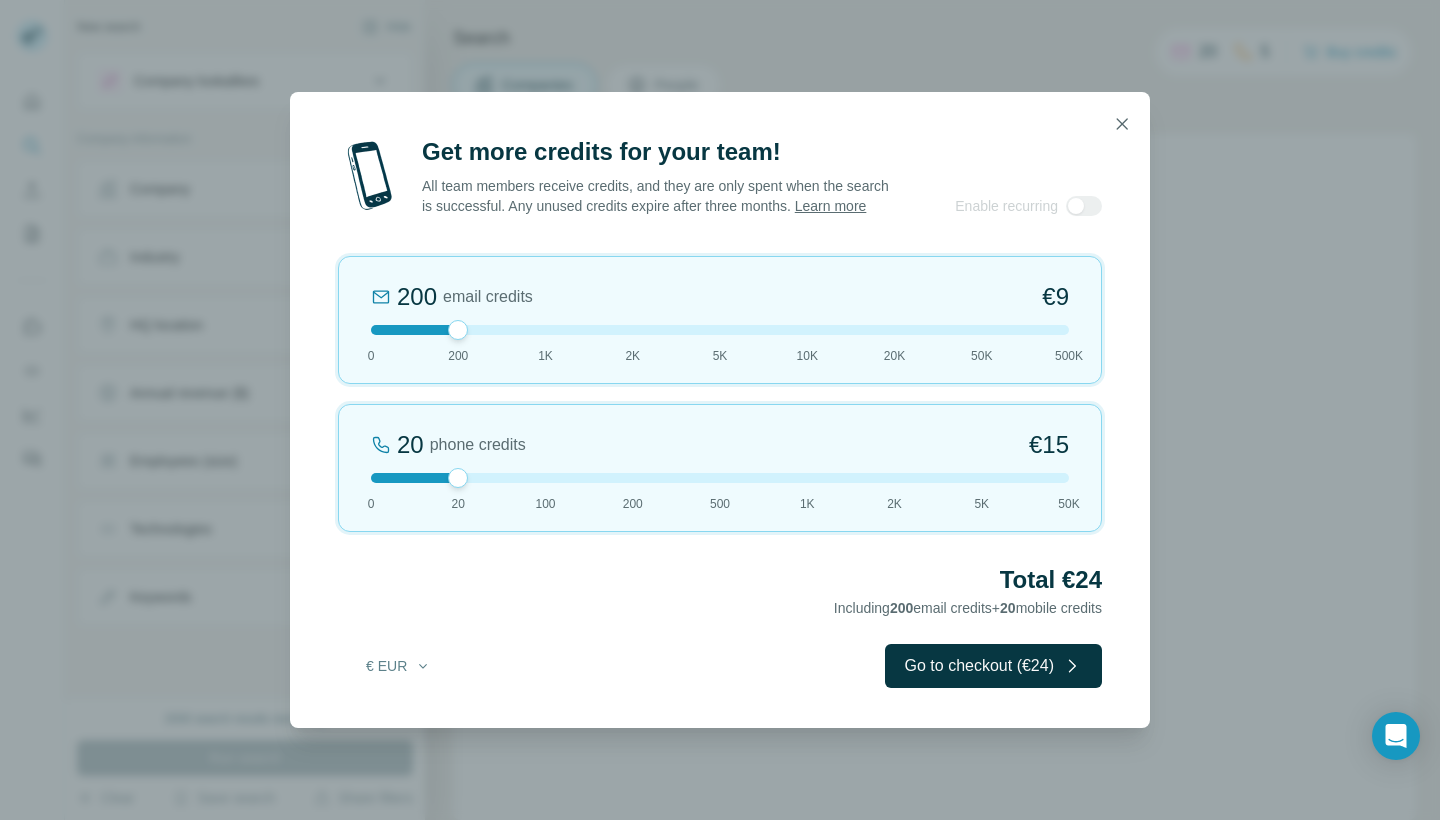 click on "Get more credits for your team! All team members receive credits, and they are only spent when the search is successful. Any unused credits expire after three months.   Learn more Enable recurring Coming soon! 200 email credits €9 0 200 1K 2K 5K 10K 20K 50K 500K 20 phone credits €15 0 20 100 200 500 1K 2K 5K 50K Total €24 Including  200  email credits  +  20  mobile credits €   EUR Go to checkout (€24)" at bounding box center (720, 410) 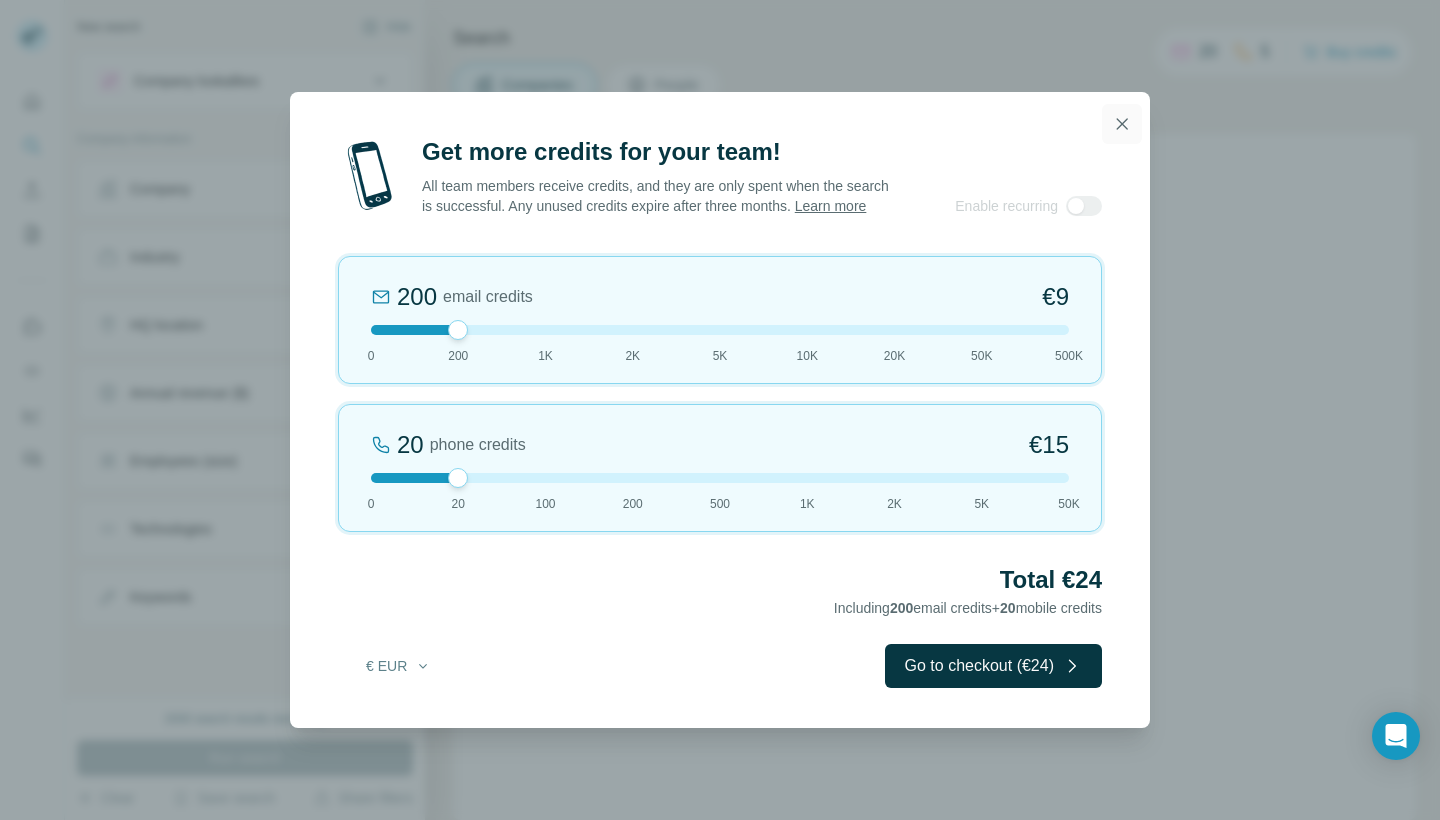 click 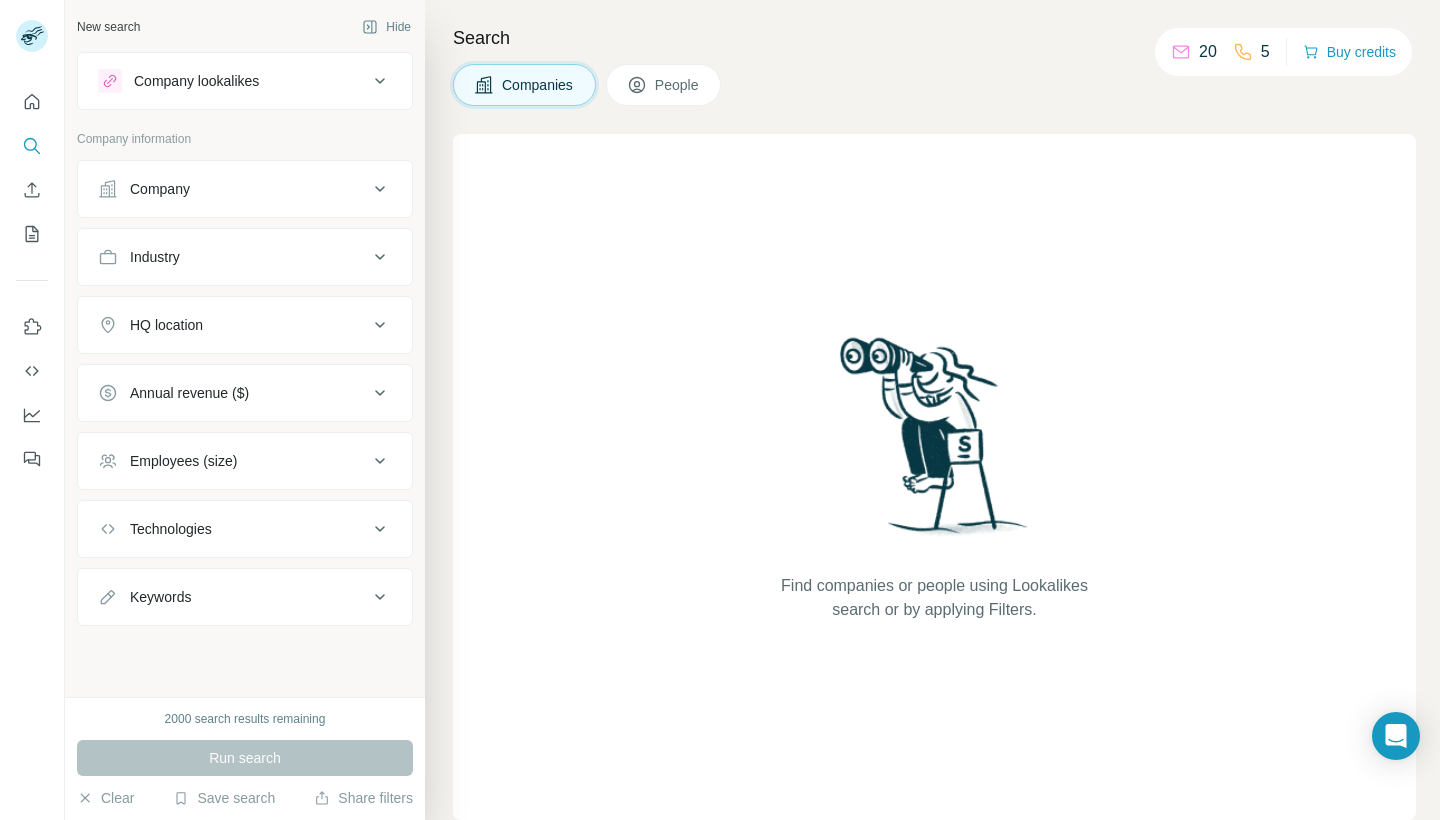 click on "Search Companies People Find companies or people using Lookalikes search or by applying Filters." at bounding box center [932, 410] 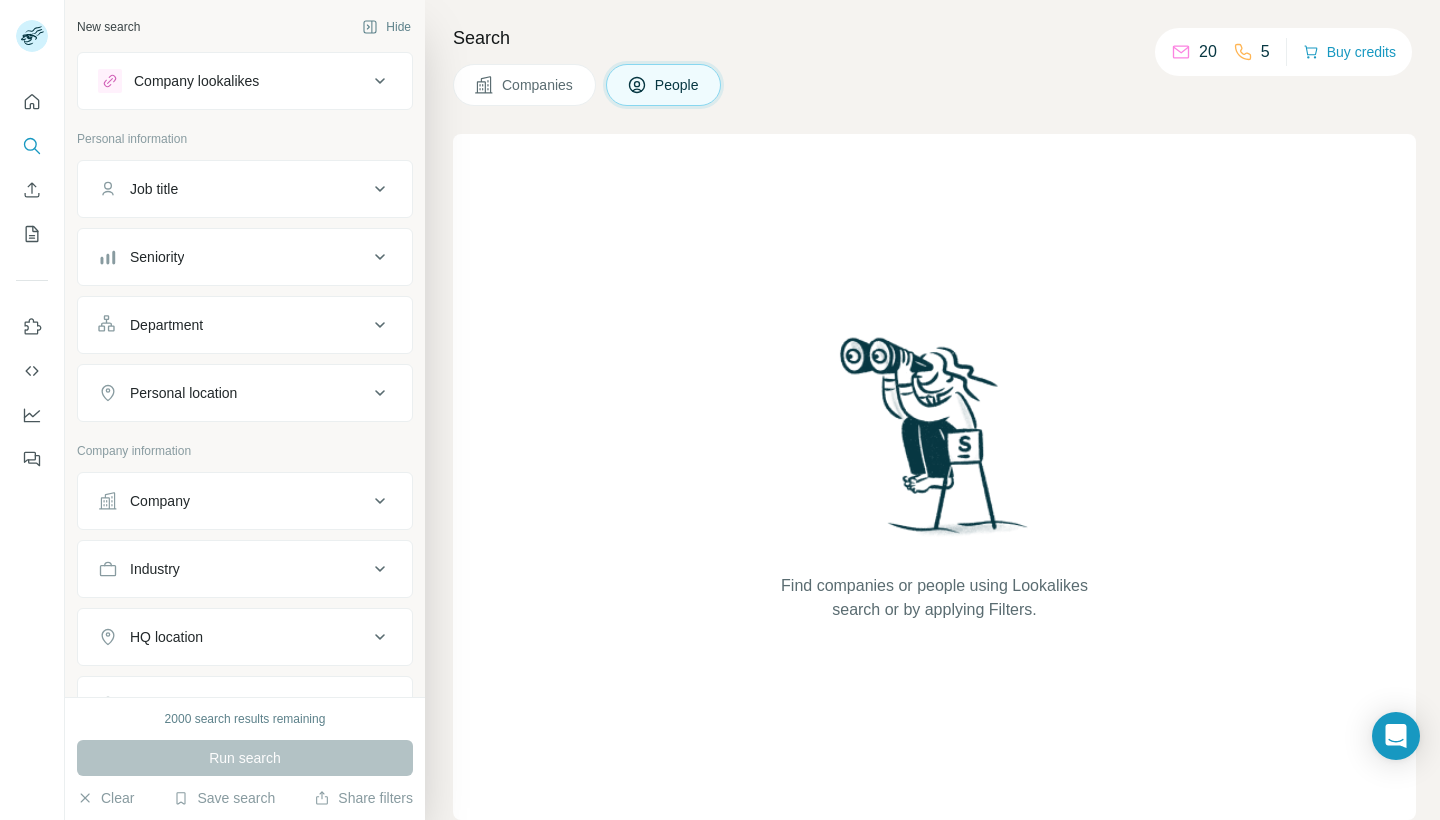 click on "People" at bounding box center (664, 85) 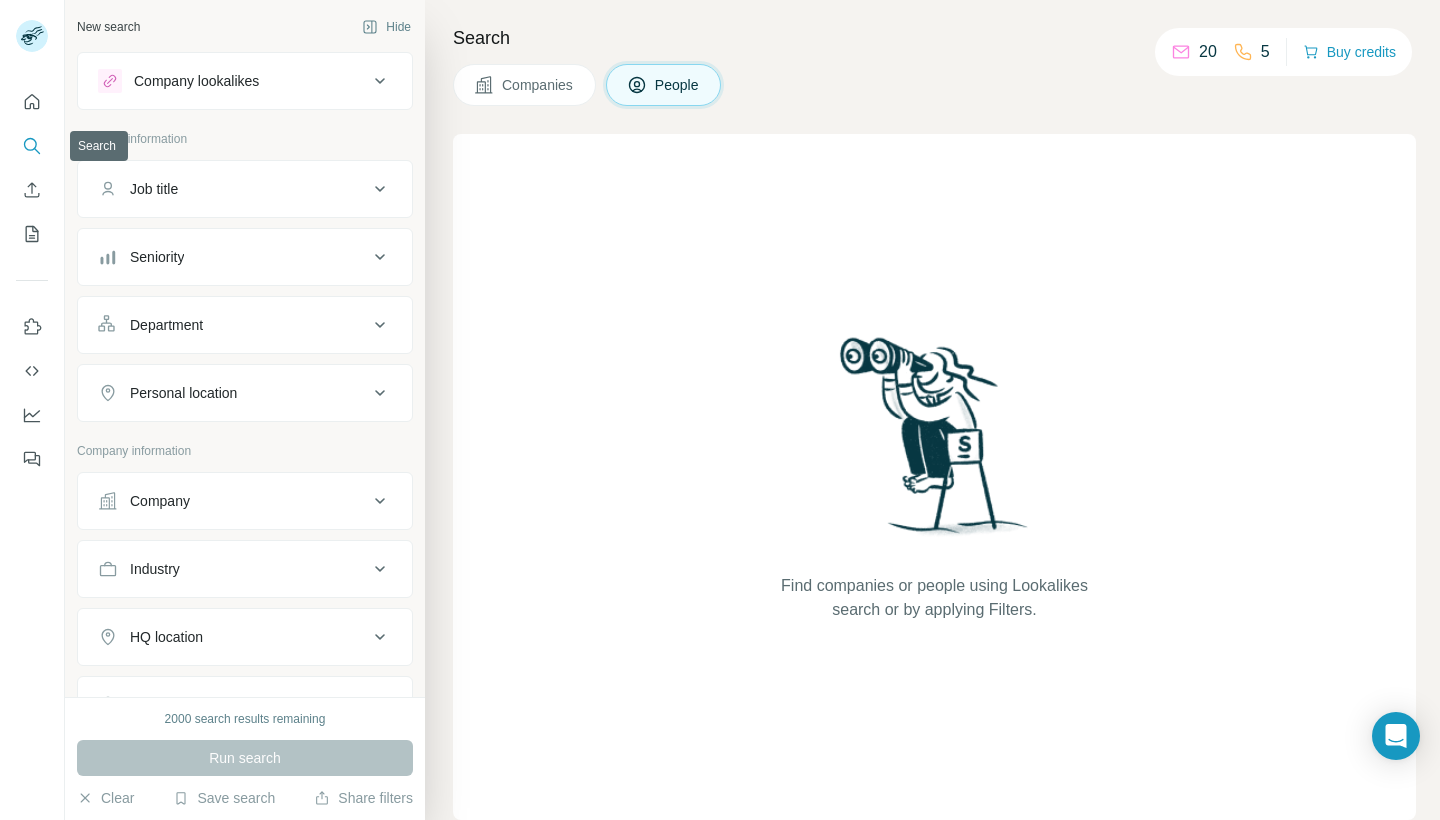 click 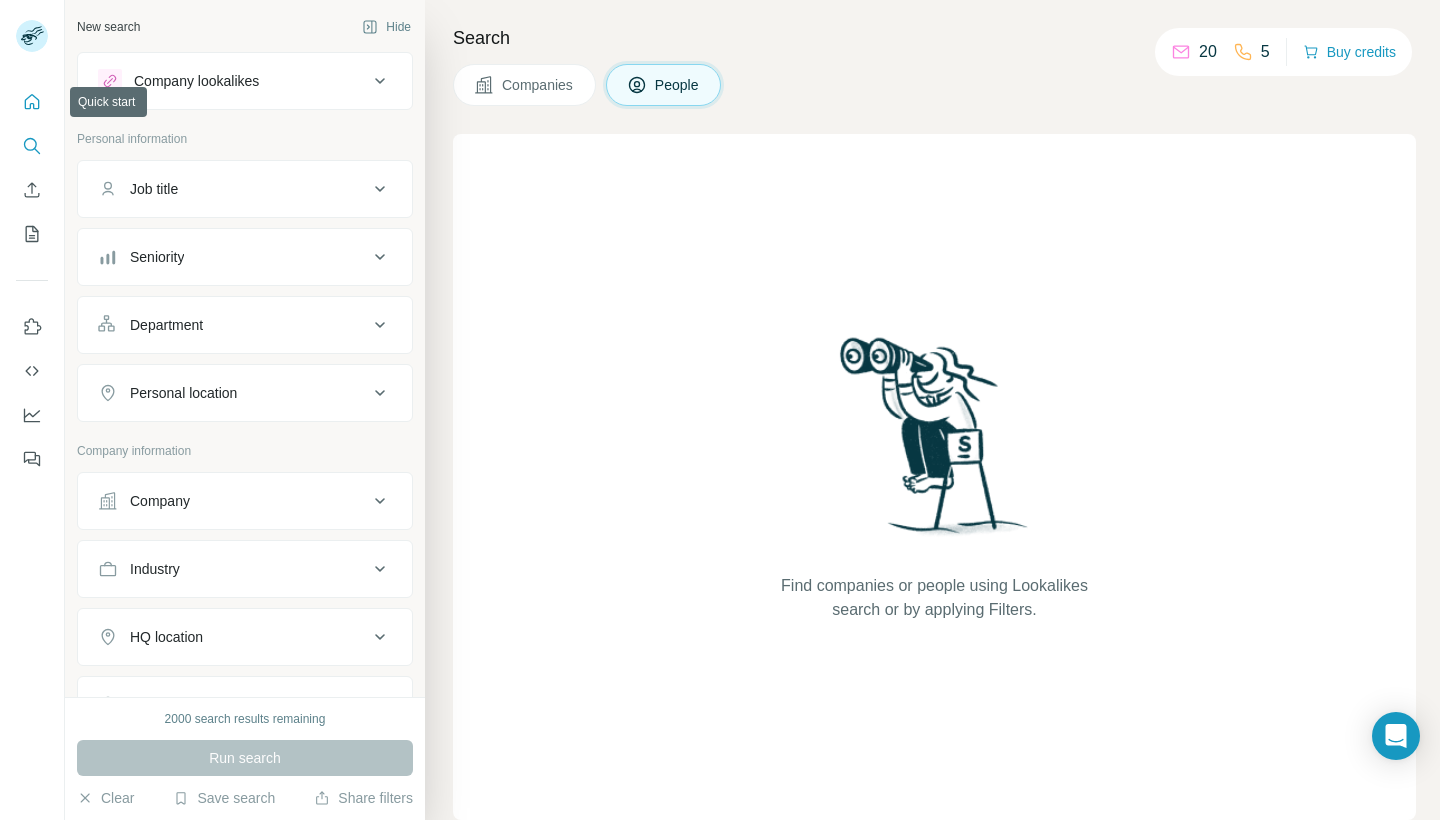 click 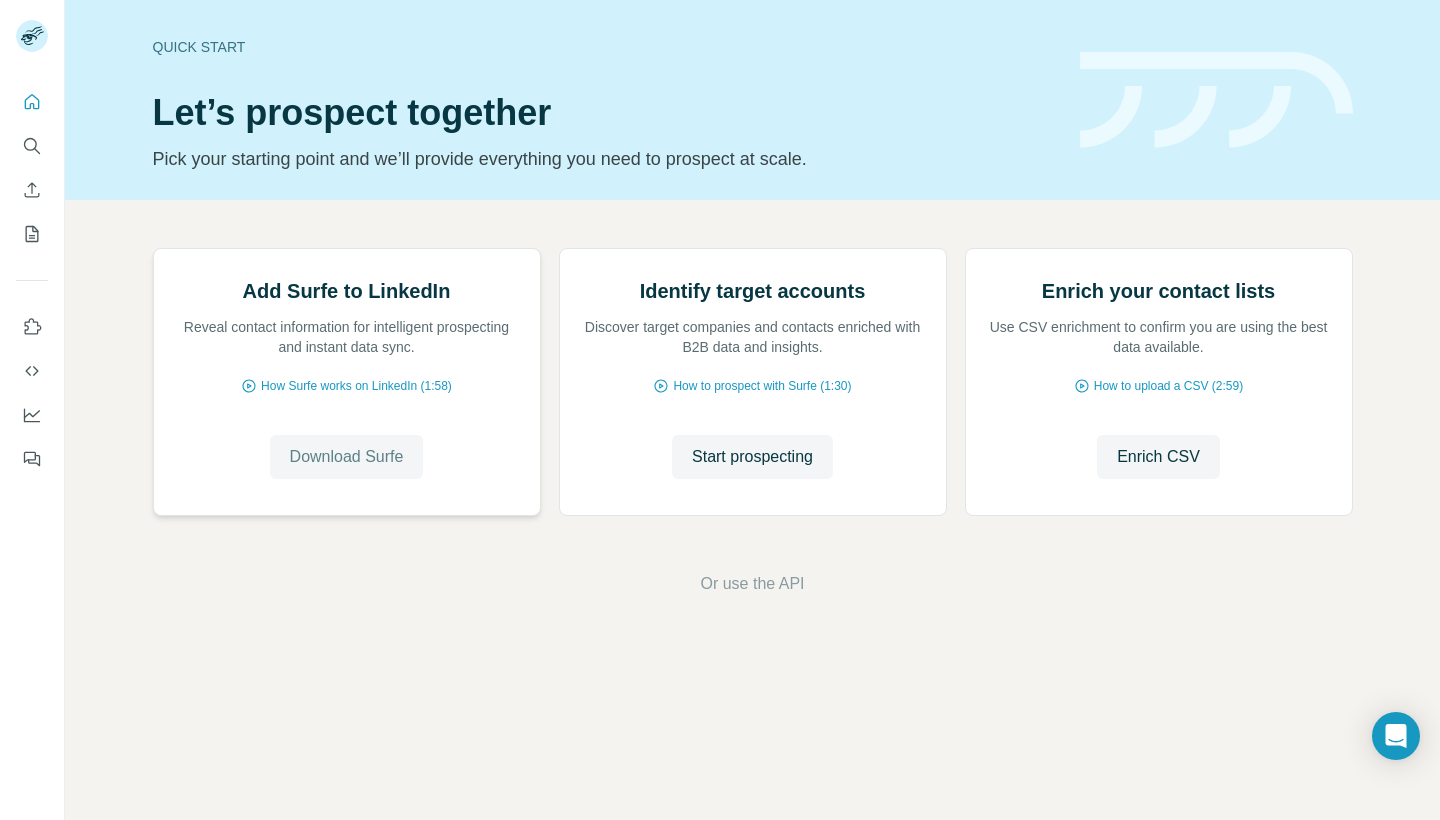click on "Download Surfe" at bounding box center (347, 457) 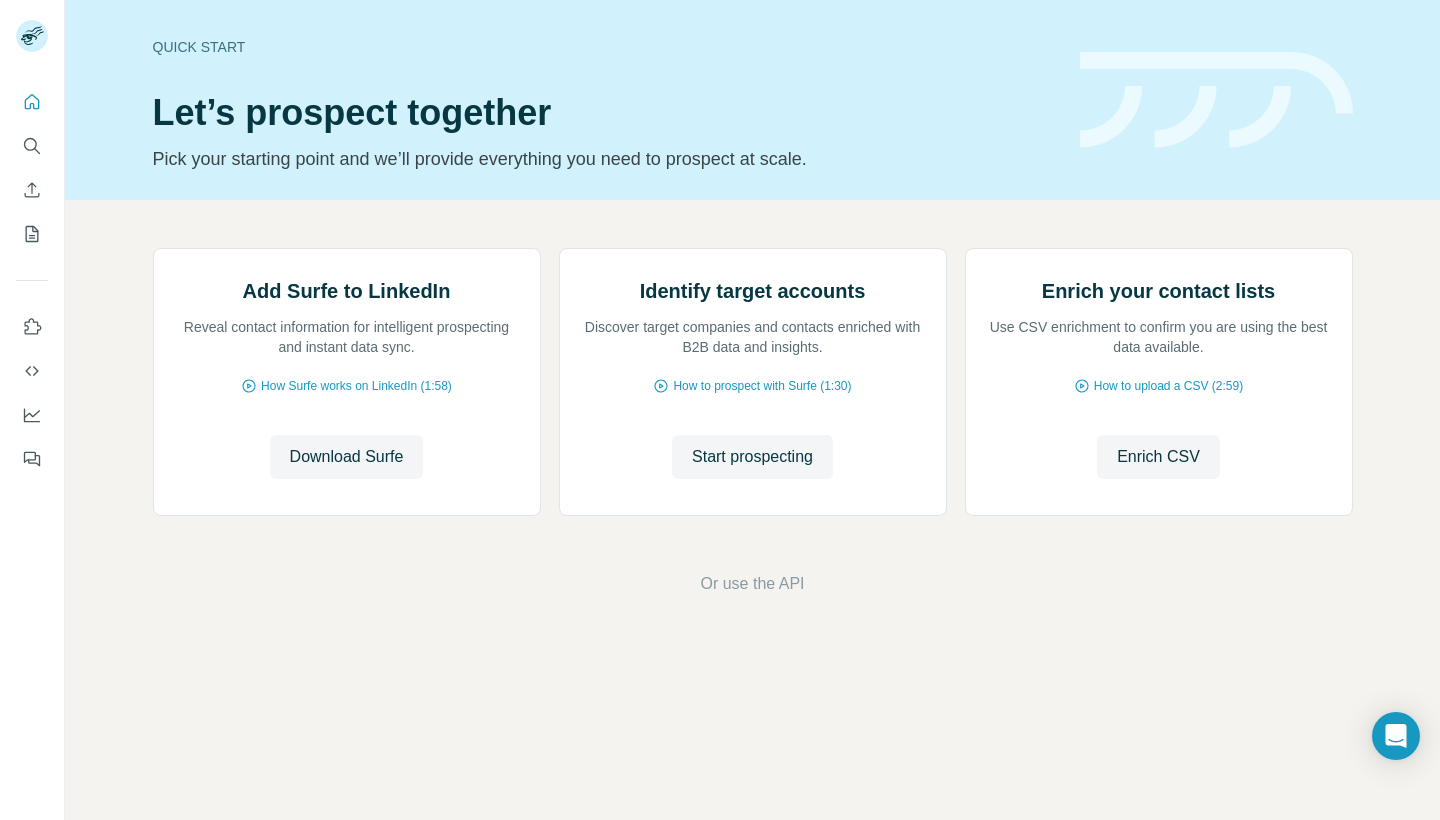 scroll, scrollTop: 0, scrollLeft: 0, axis: both 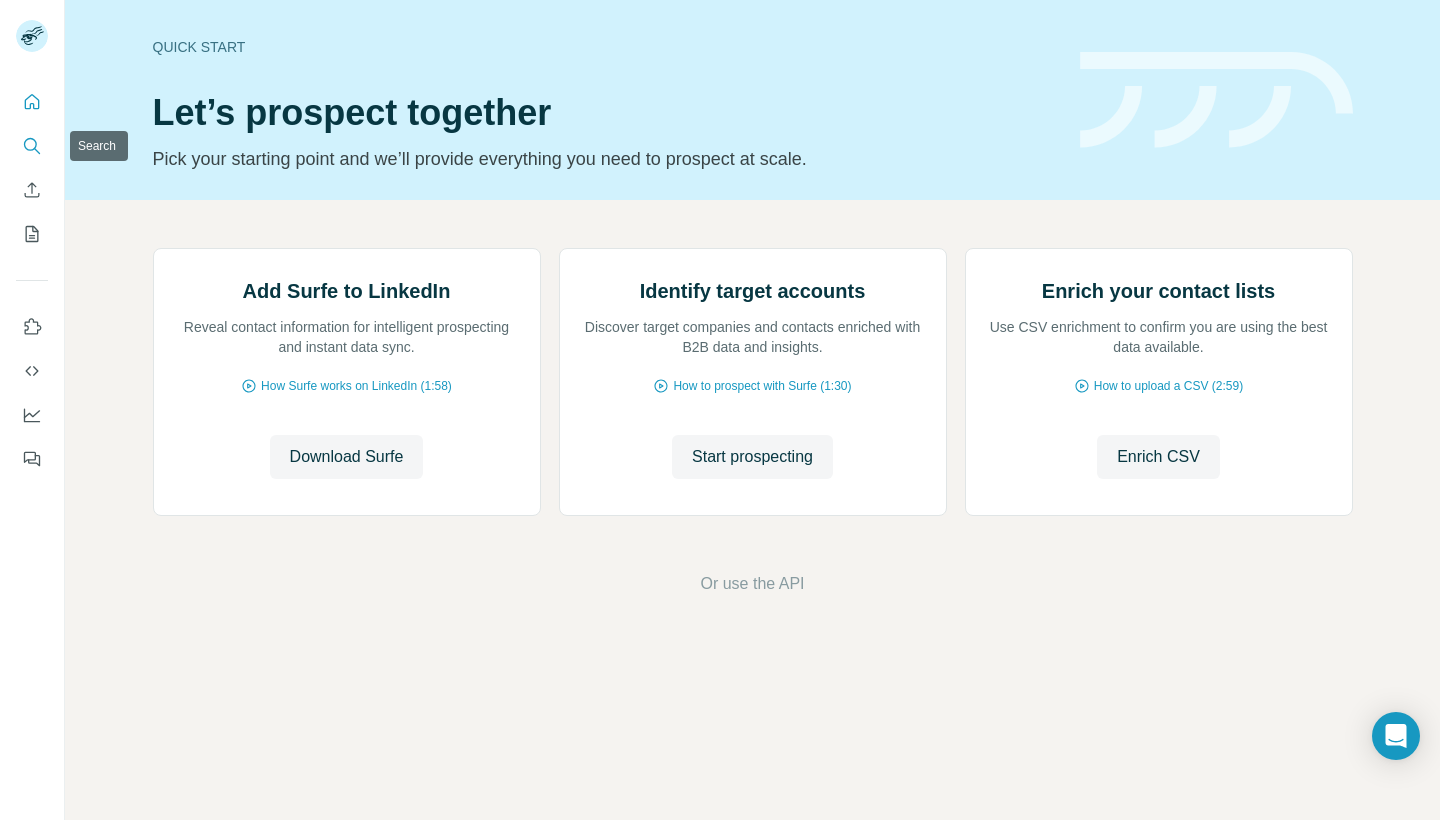 click at bounding box center [32, 146] 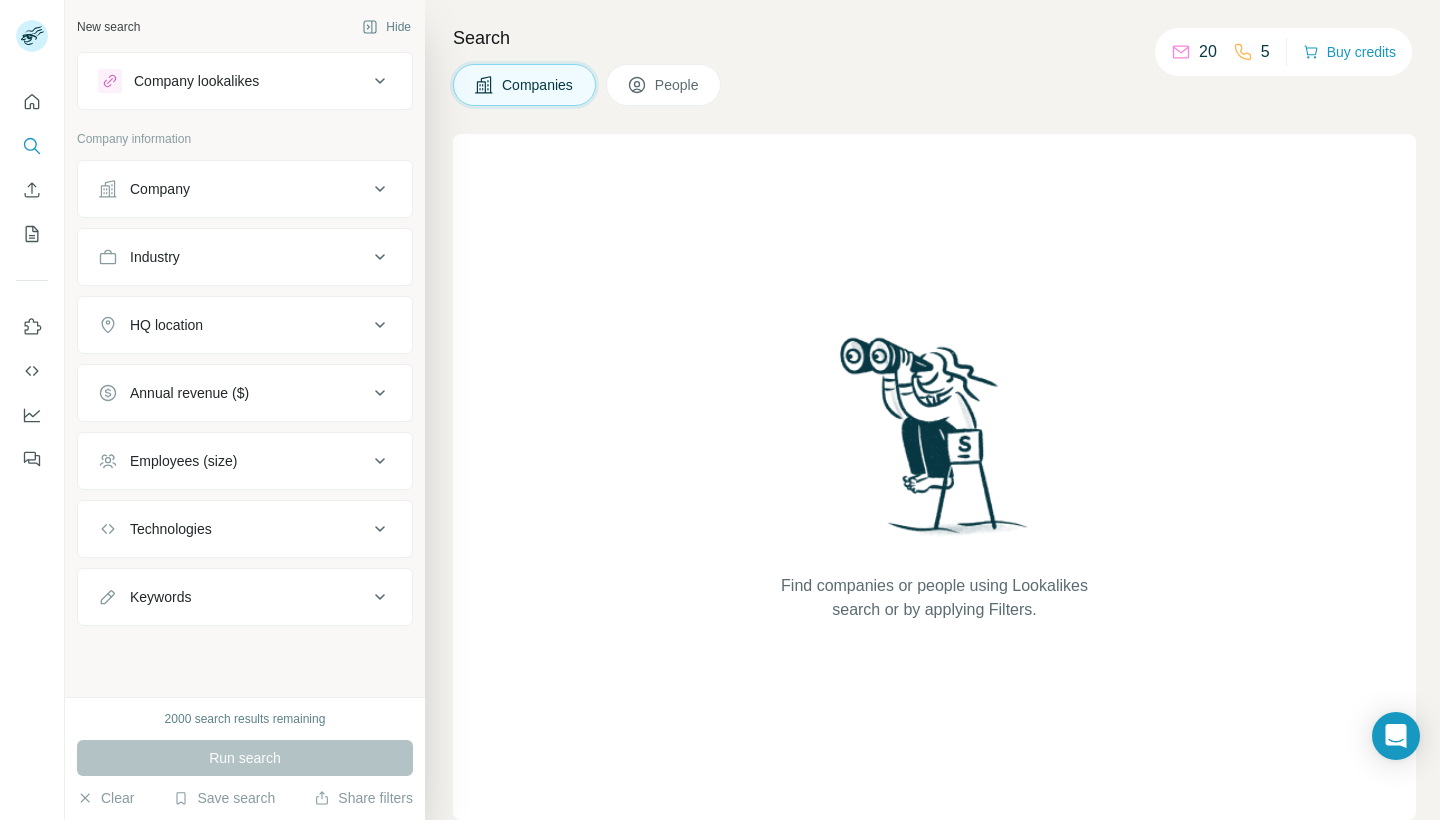 click on "People" at bounding box center [678, 85] 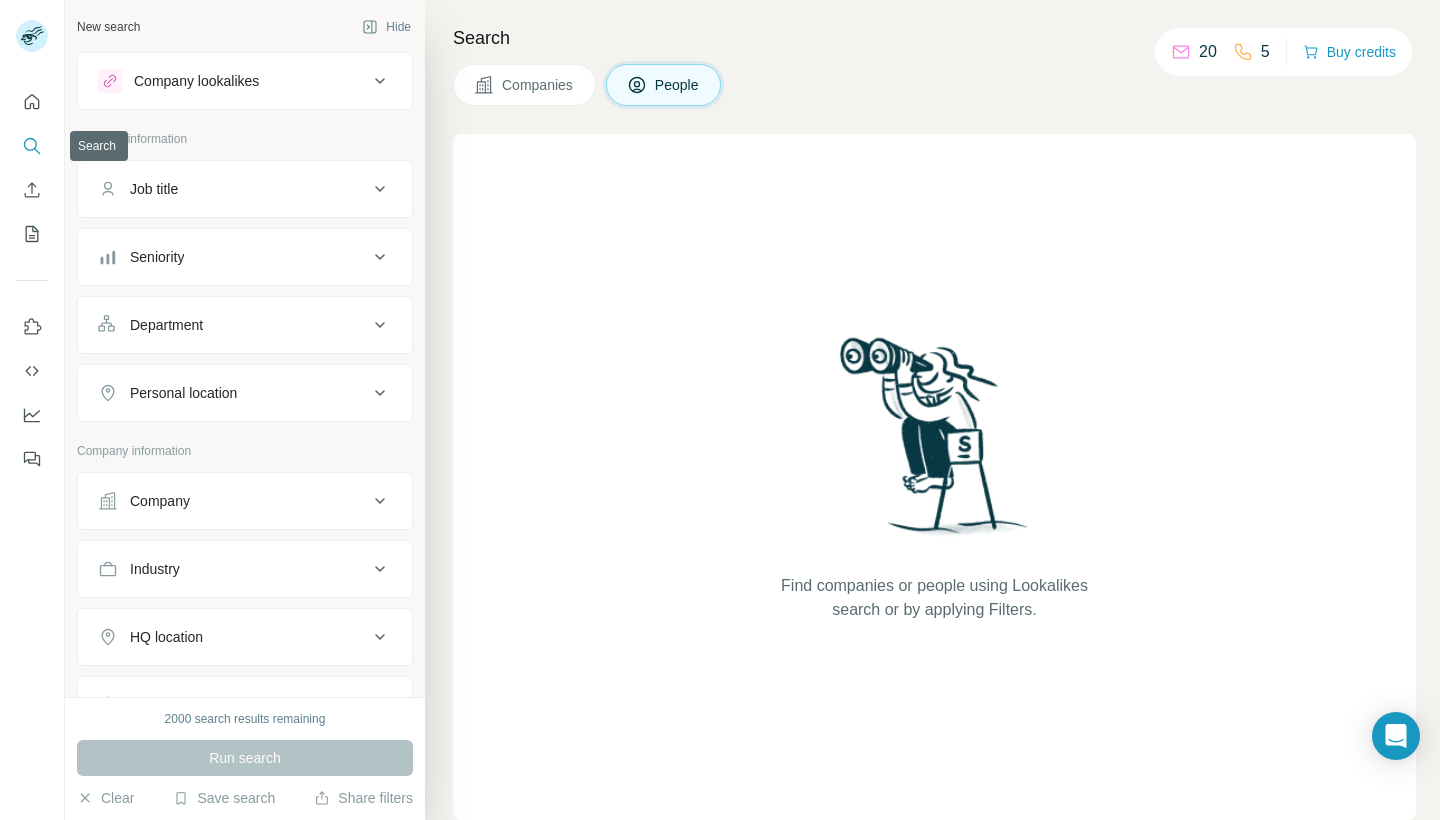 click at bounding box center (32, 146) 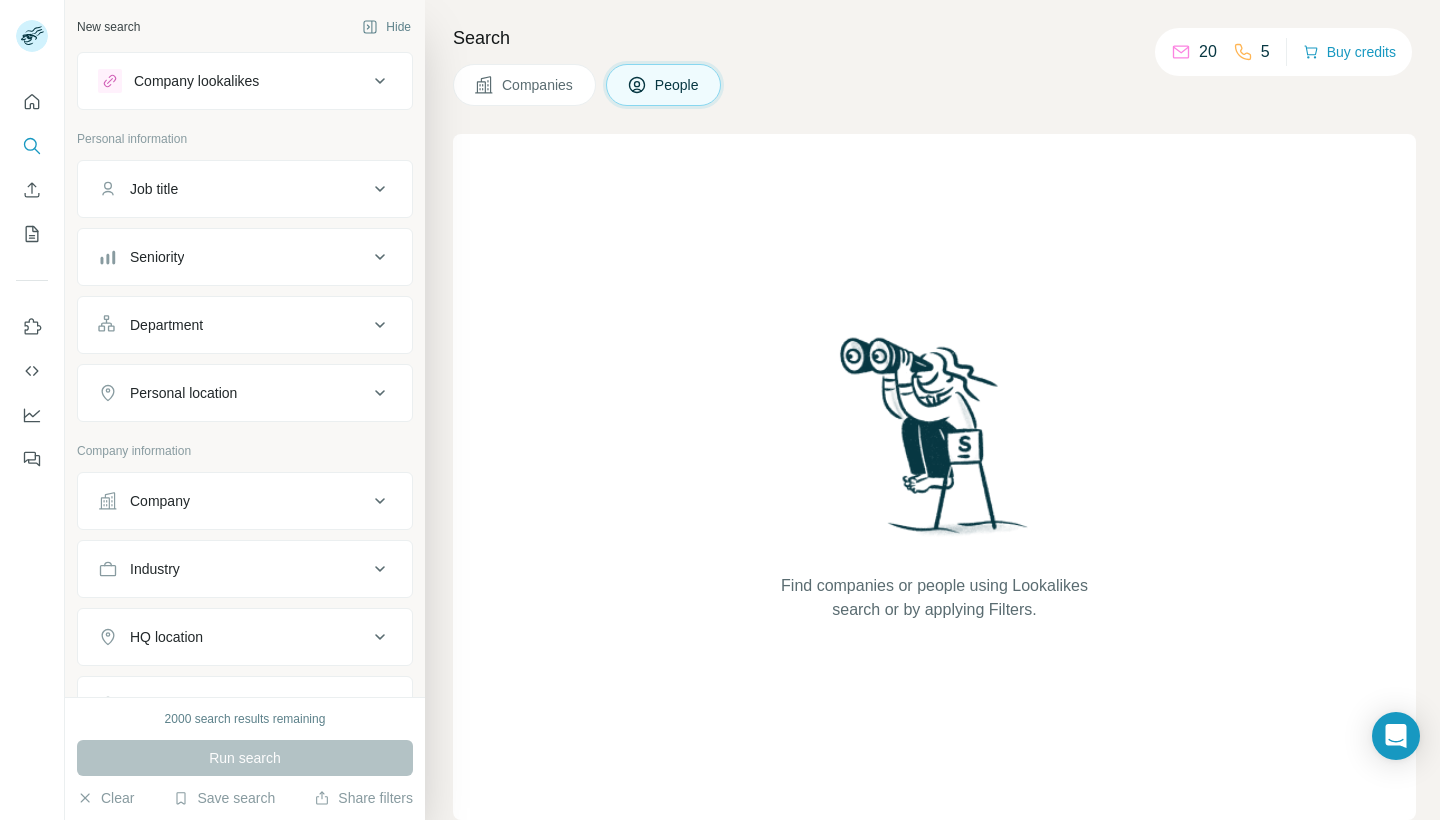click on "Companies" at bounding box center (524, 85) 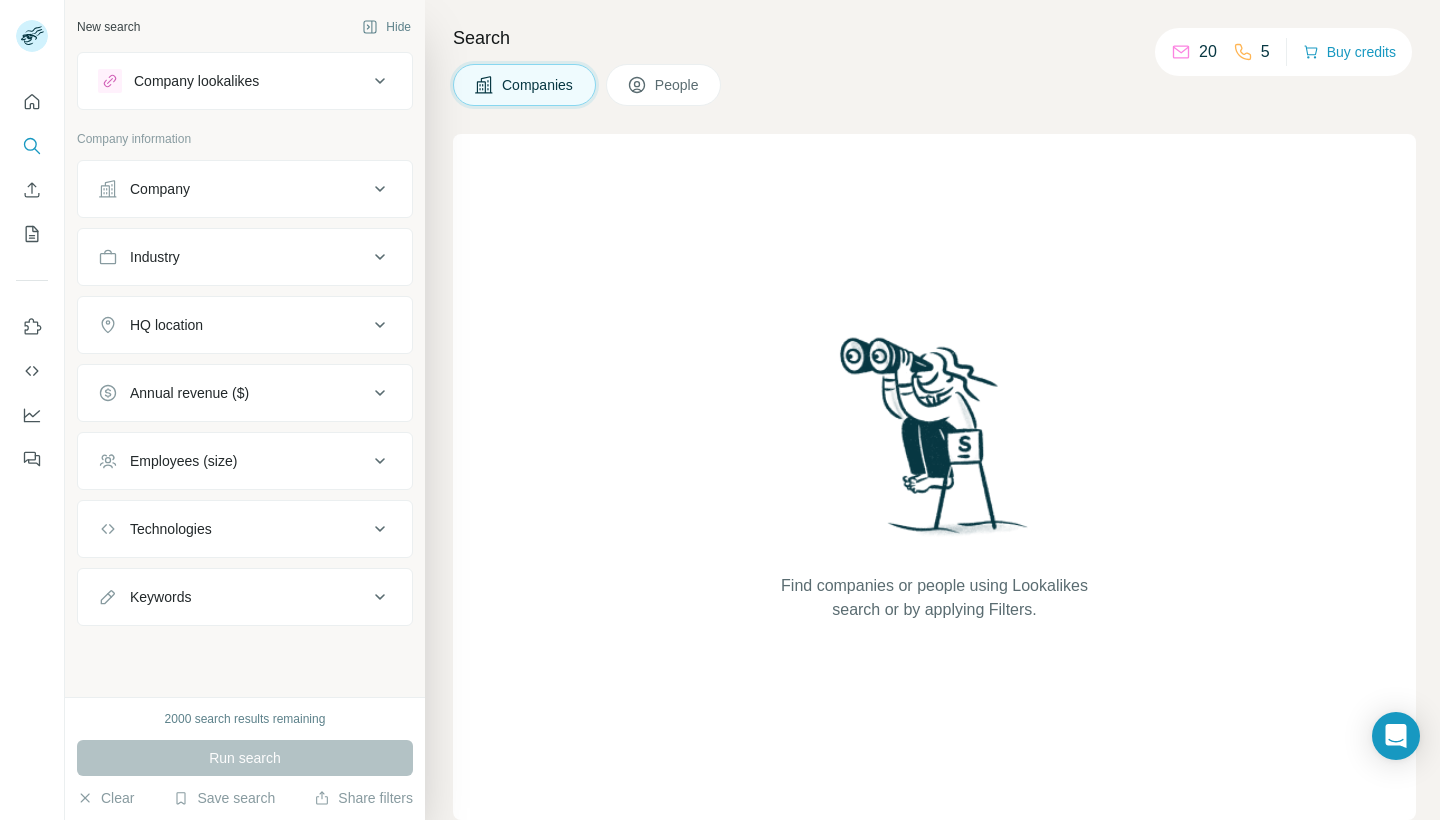 click on "Company" at bounding box center (233, 189) 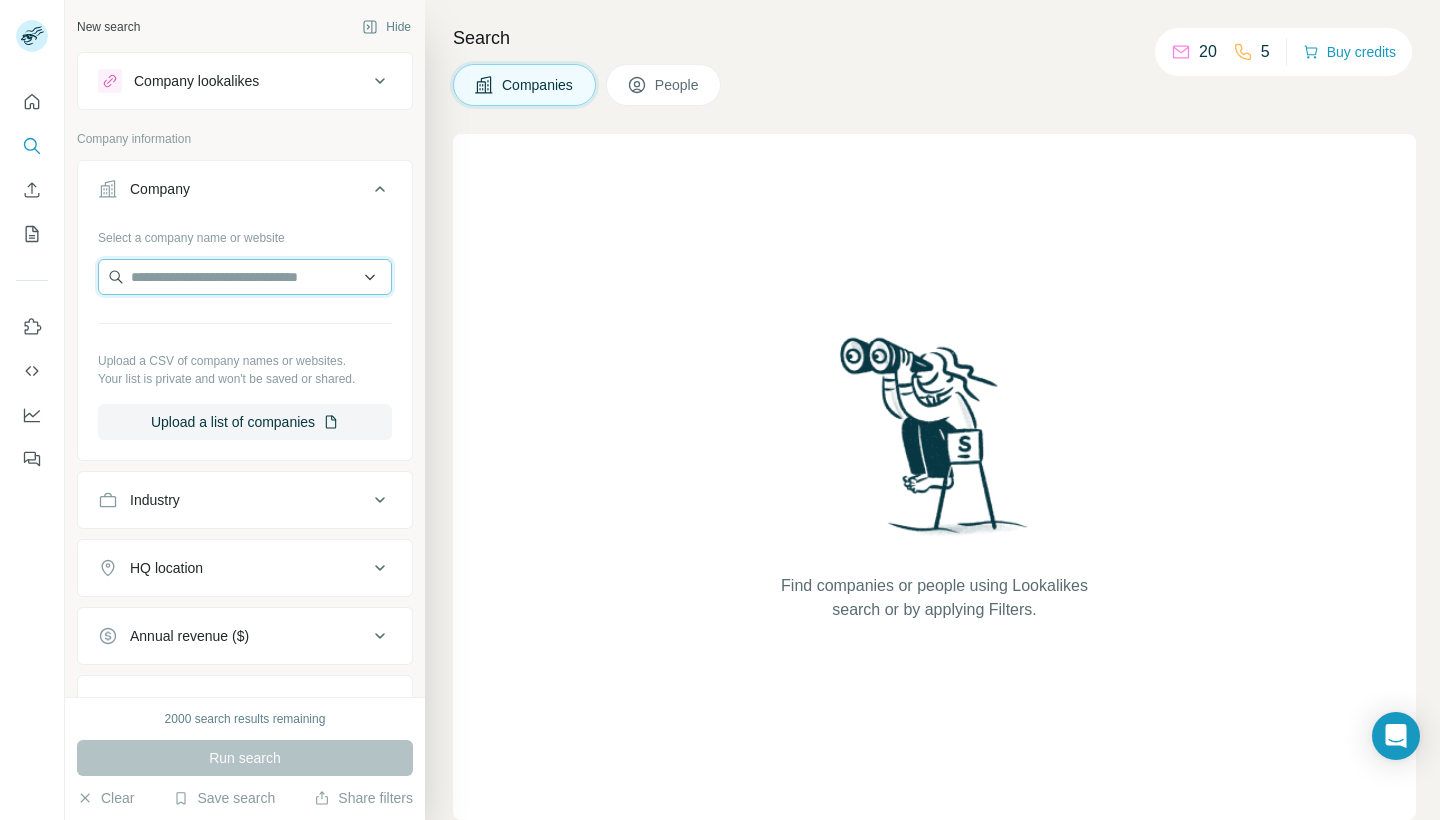 click at bounding box center [245, 277] 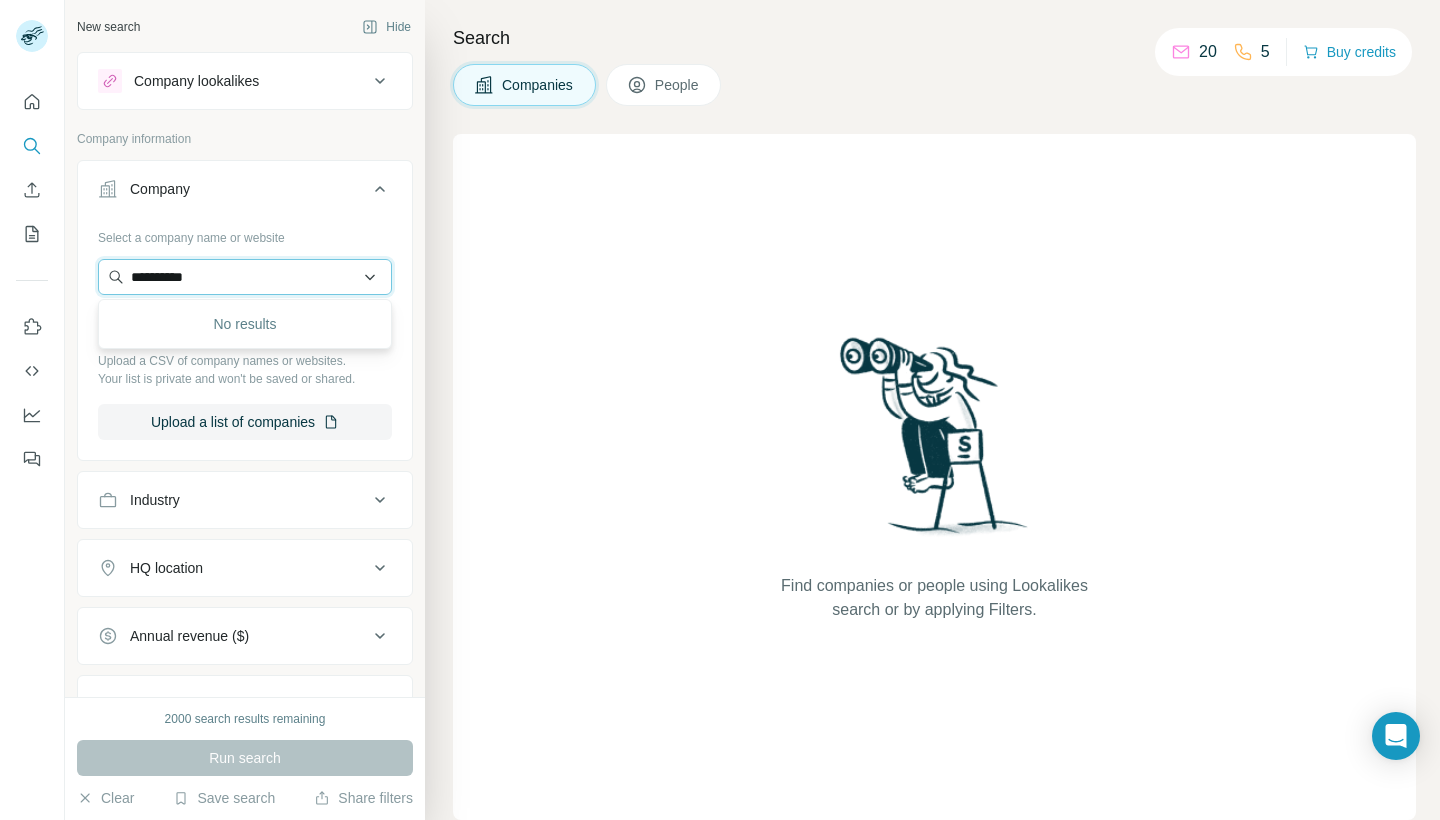 click on "**********" at bounding box center [245, 277] 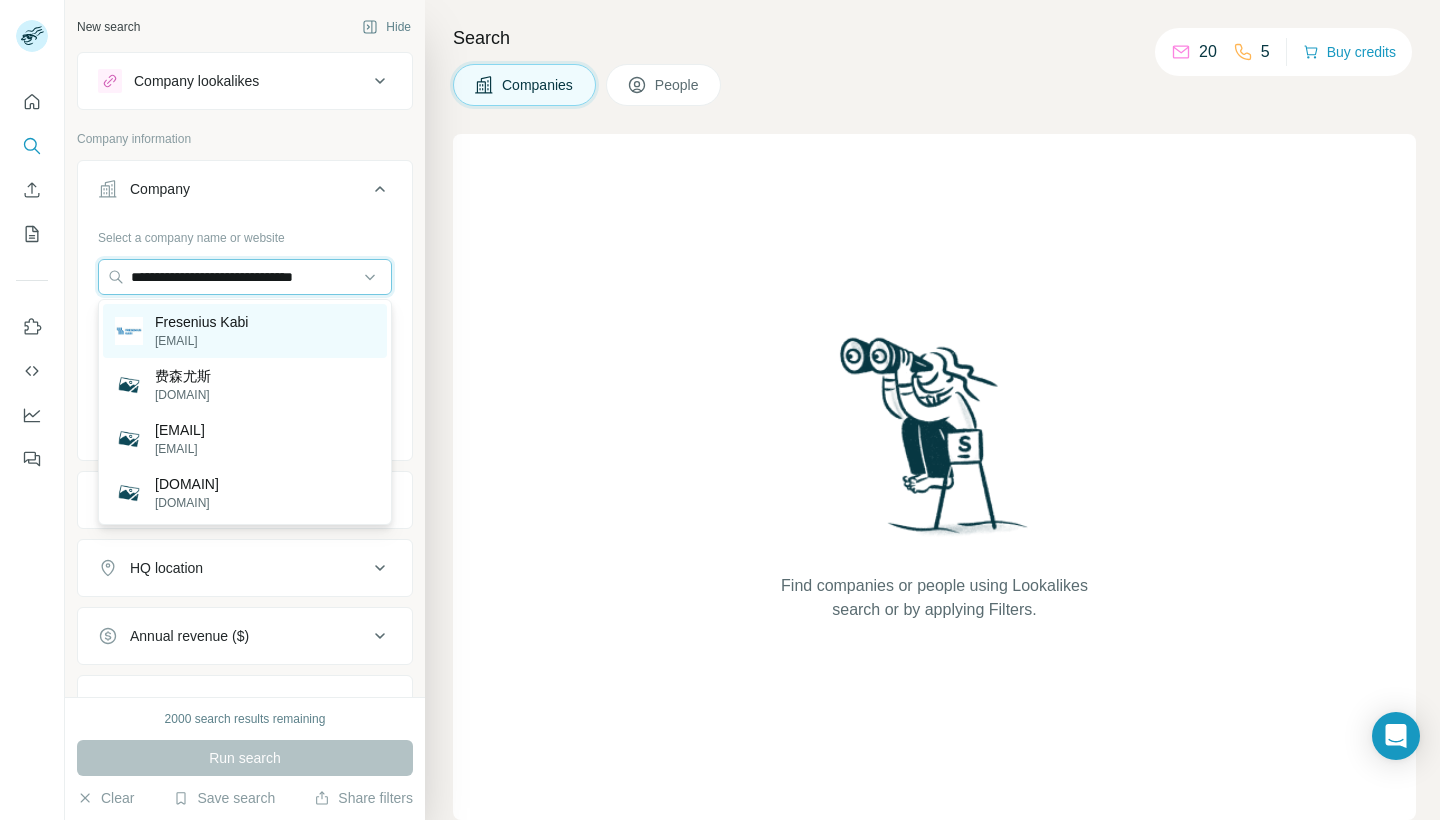 type on "**********" 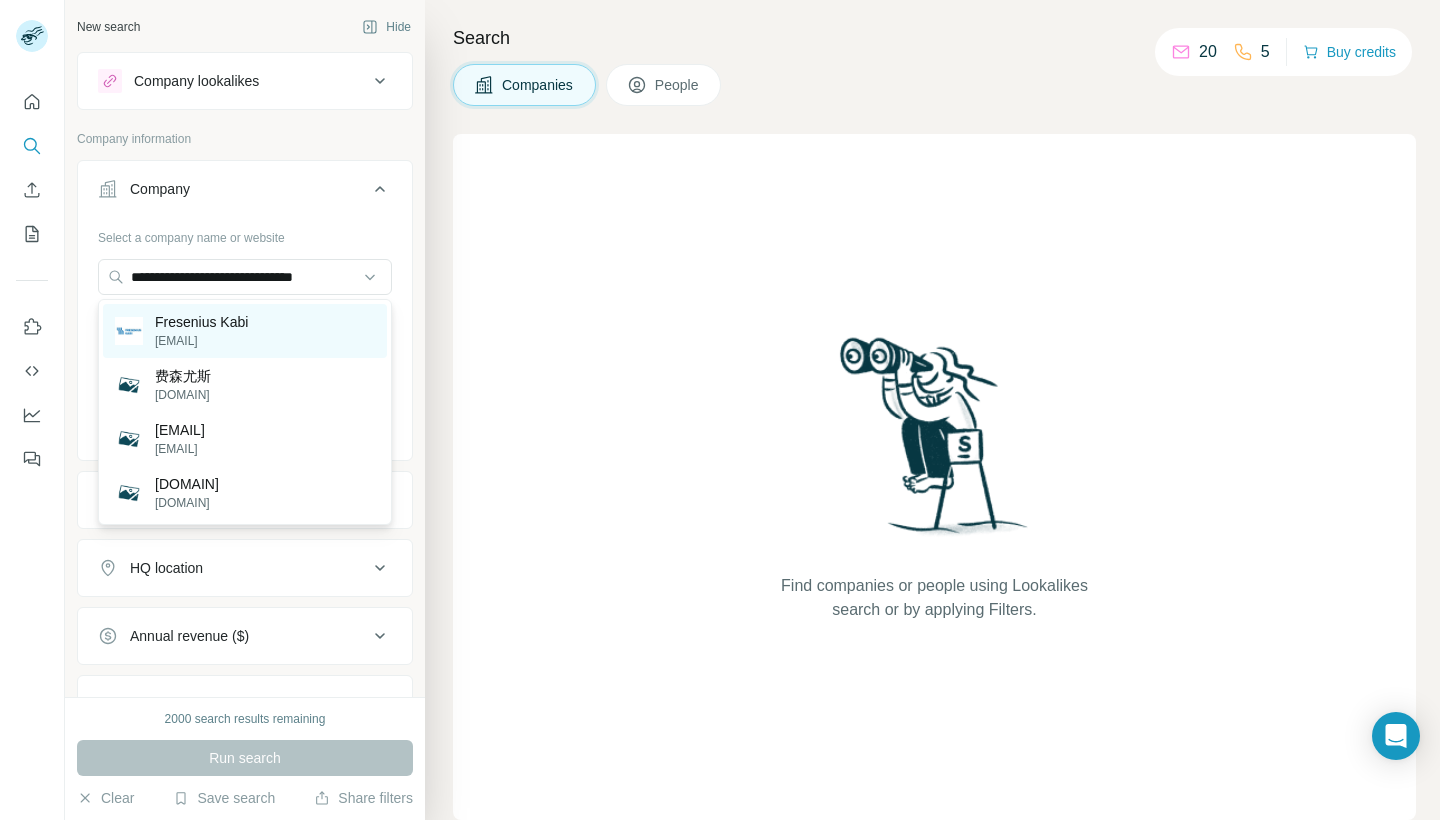 click on "[EMAIL]" at bounding box center (201, 341) 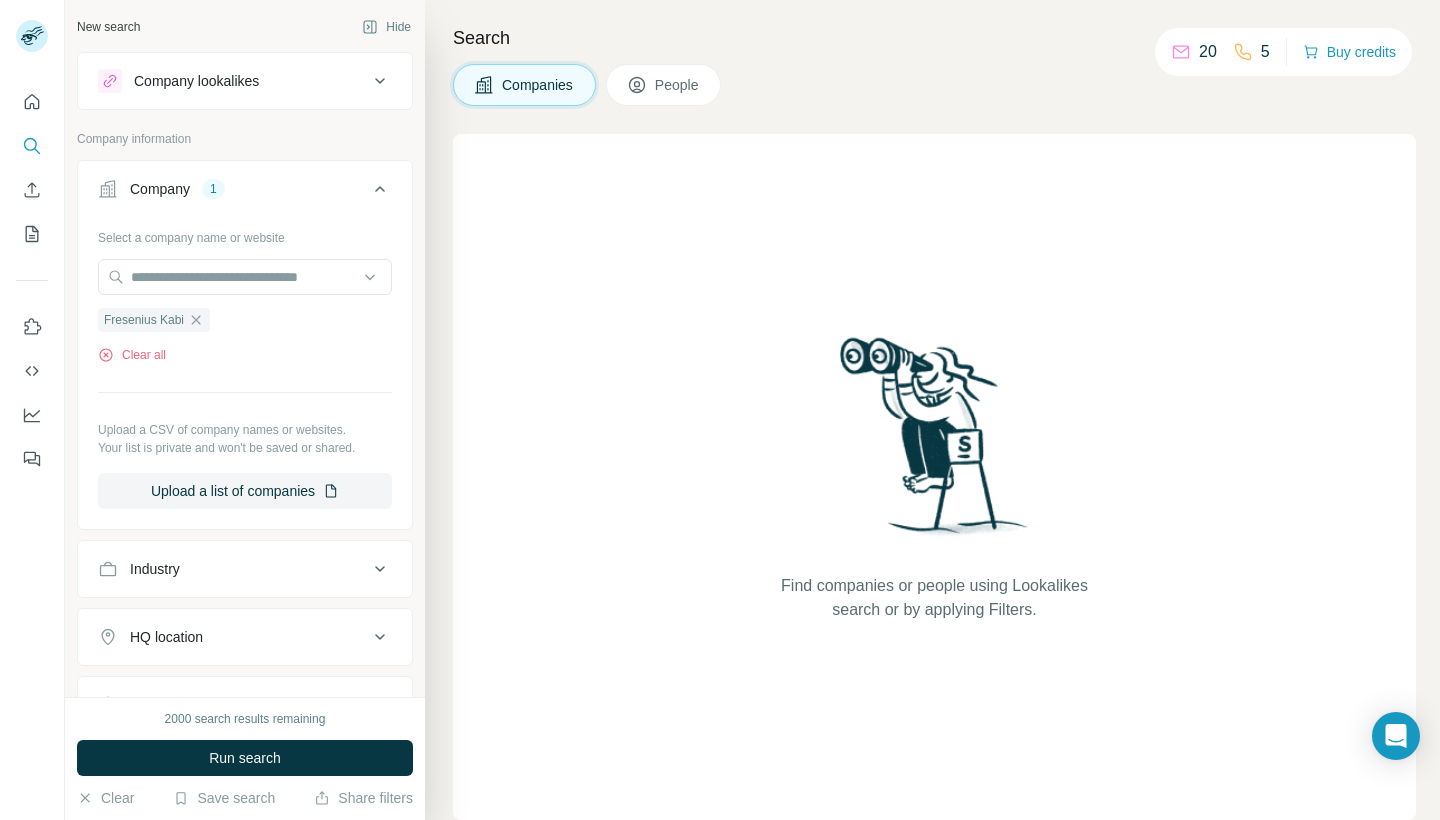 click on "Company 1 Select a company name or website Fresenius Kabi   Clear all Upload a CSV of company names or websites. Your list is private and won't be saved or shared. Upload a list of companies Industry HQ location Annual revenue ($) Employees (size) Technologies Keywords" at bounding box center [245, 549] 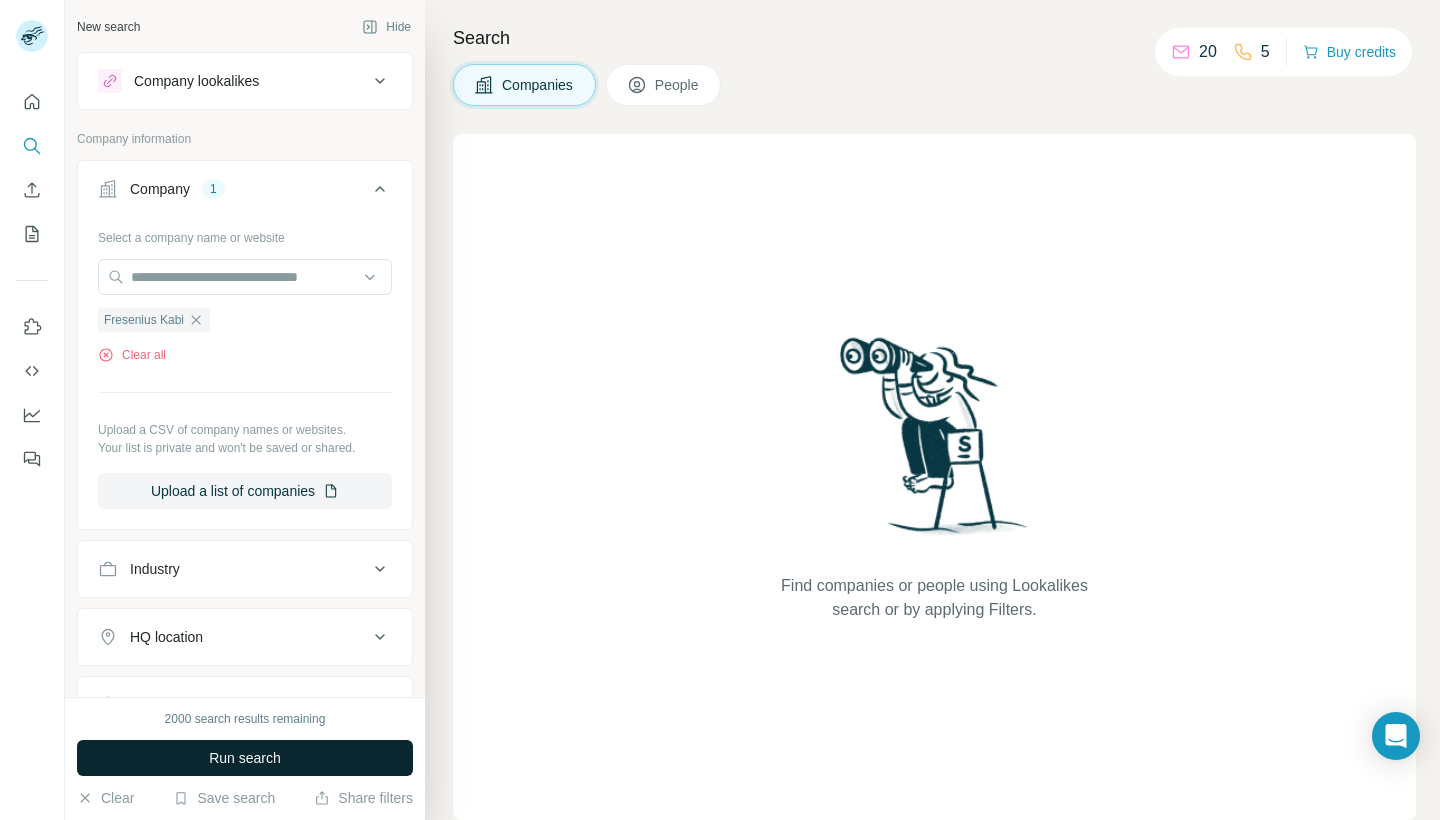 click on "Run search" at bounding box center [245, 758] 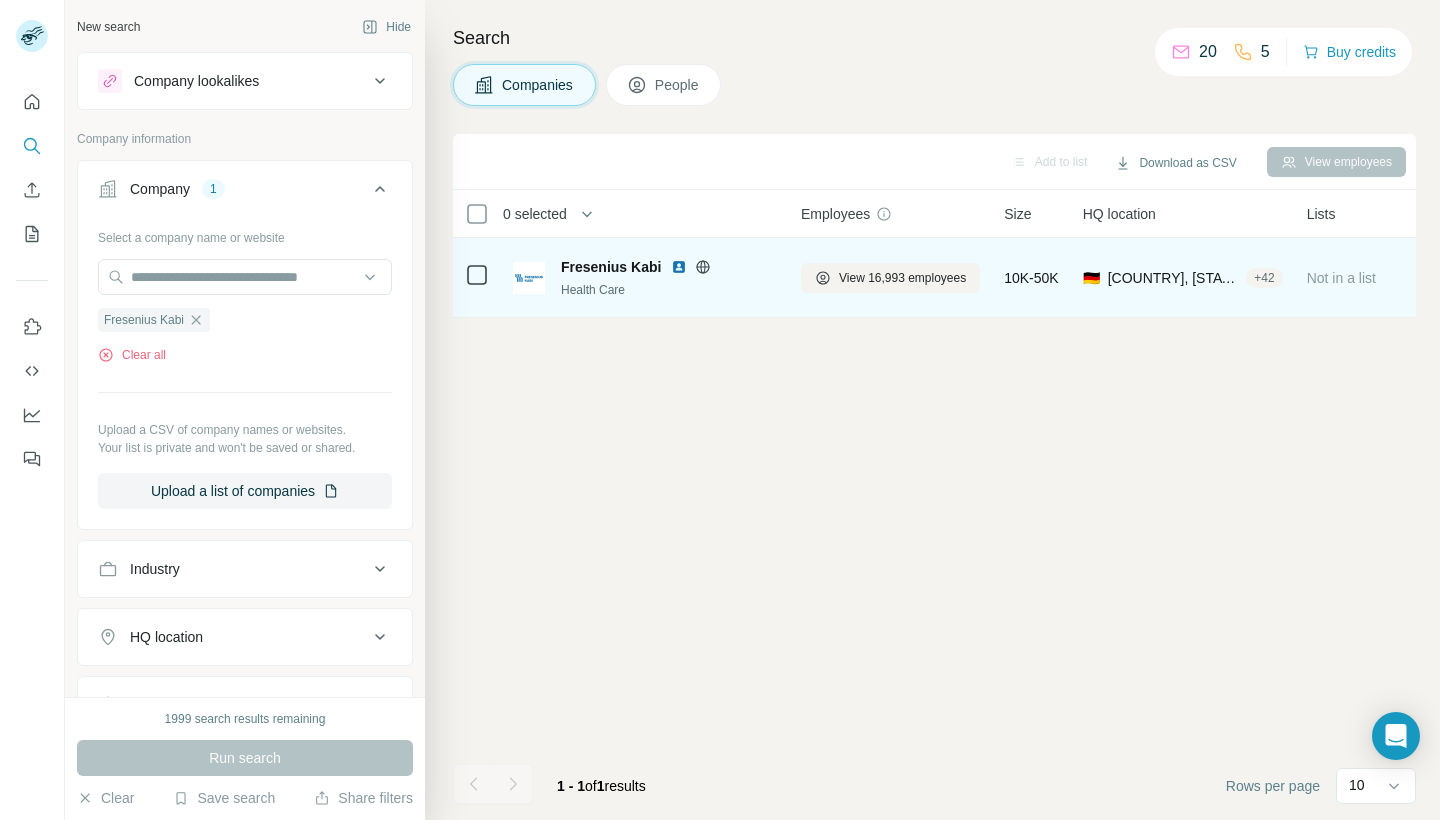 click on "Fresenius Kabi" at bounding box center (611, 267) 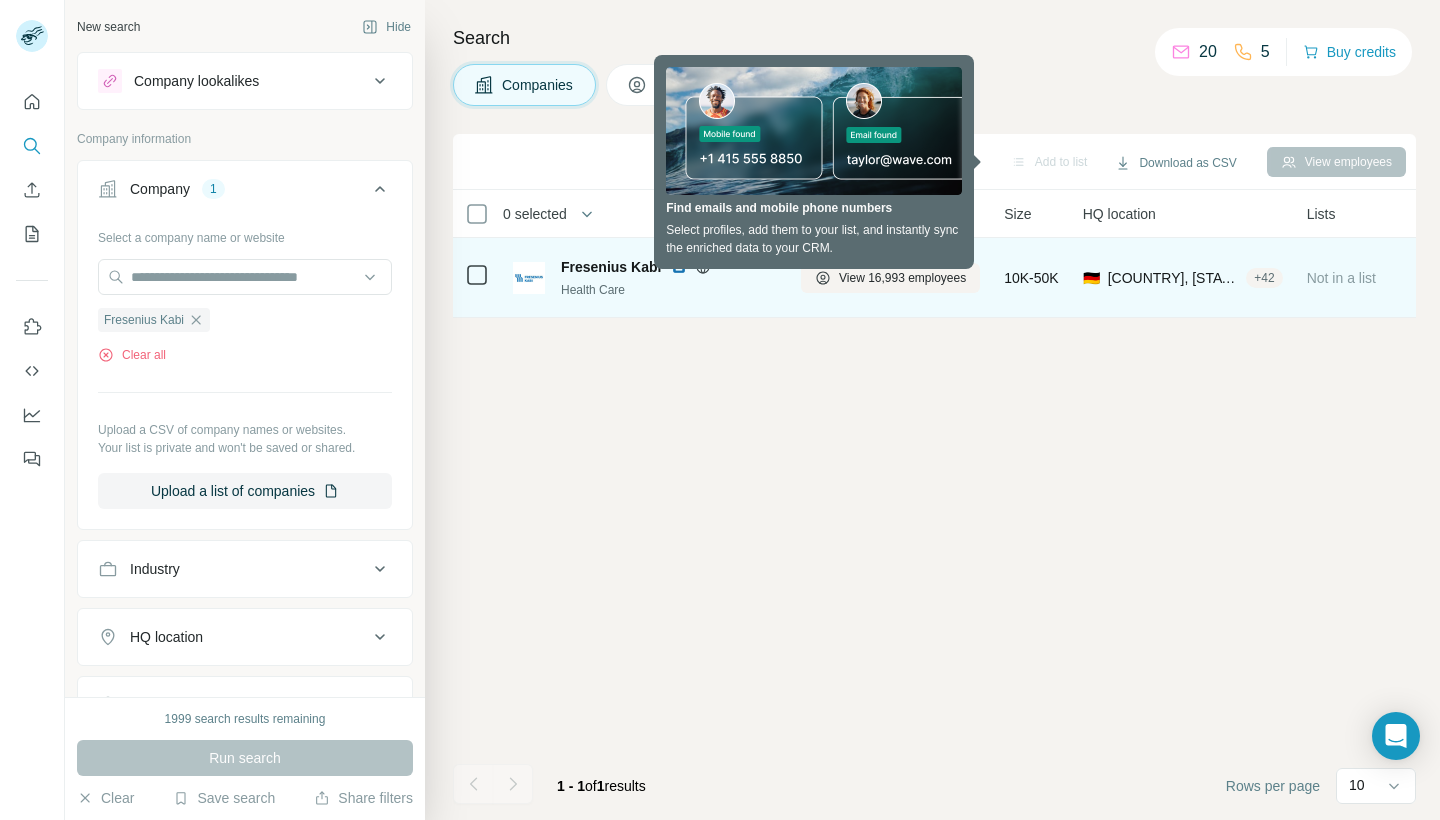 click on "Fresenius Kabi" at bounding box center [611, 267] 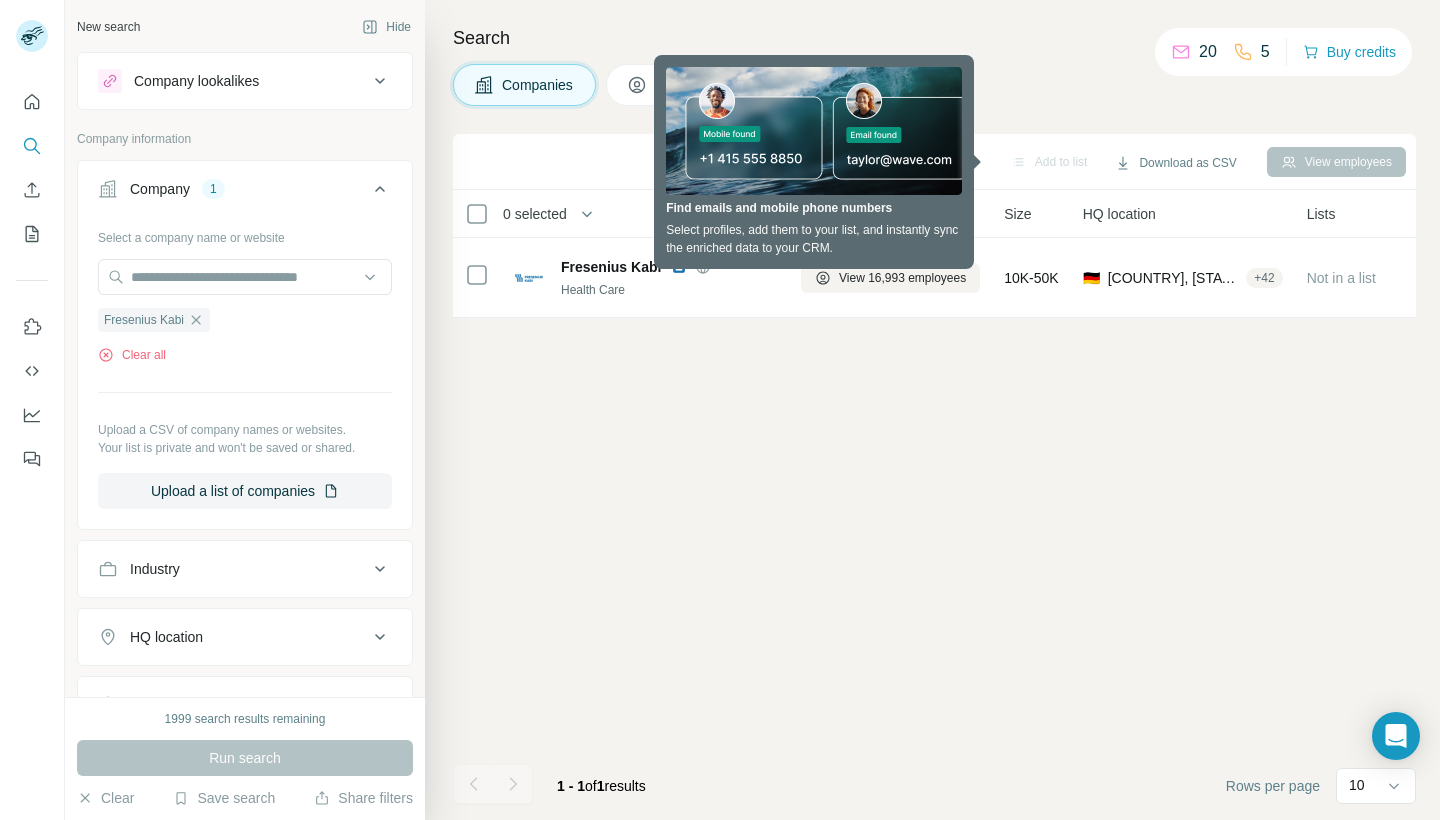click on "[COUNTRY], [STATE]" at bounding box center (934, 477) 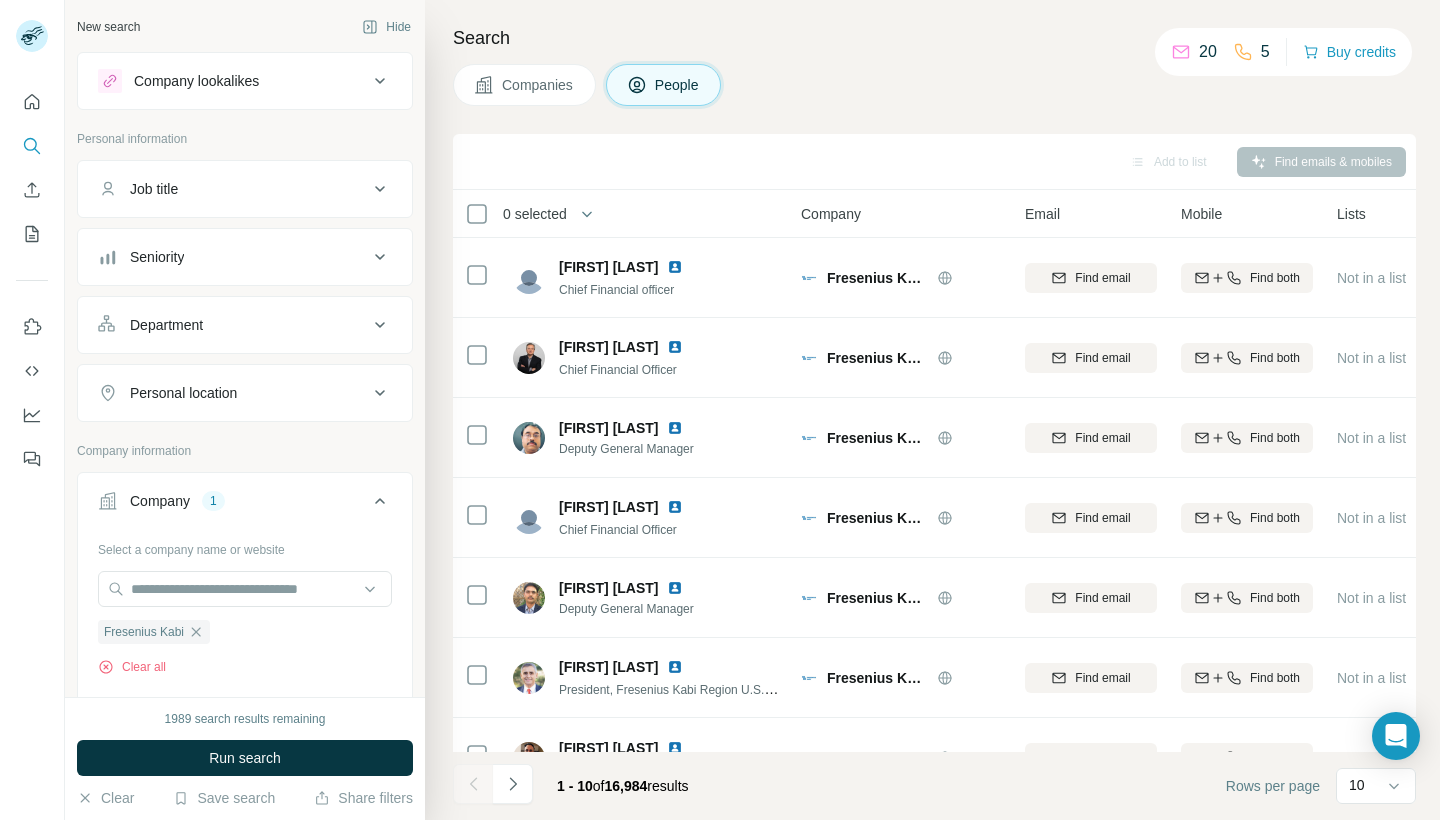 click on "Add to list Find emails & mobiles" at bounding box center [934, 161] 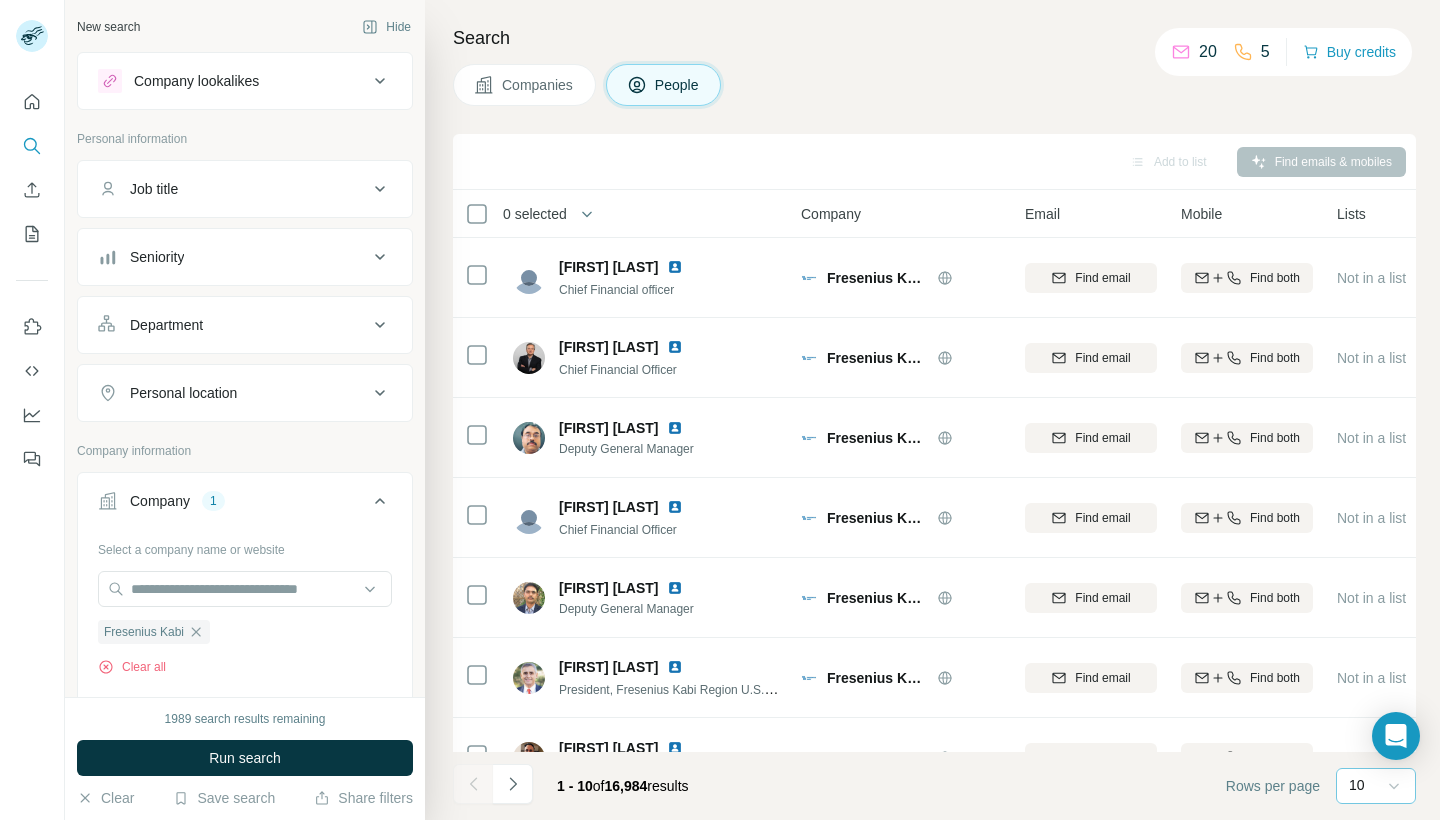 click 